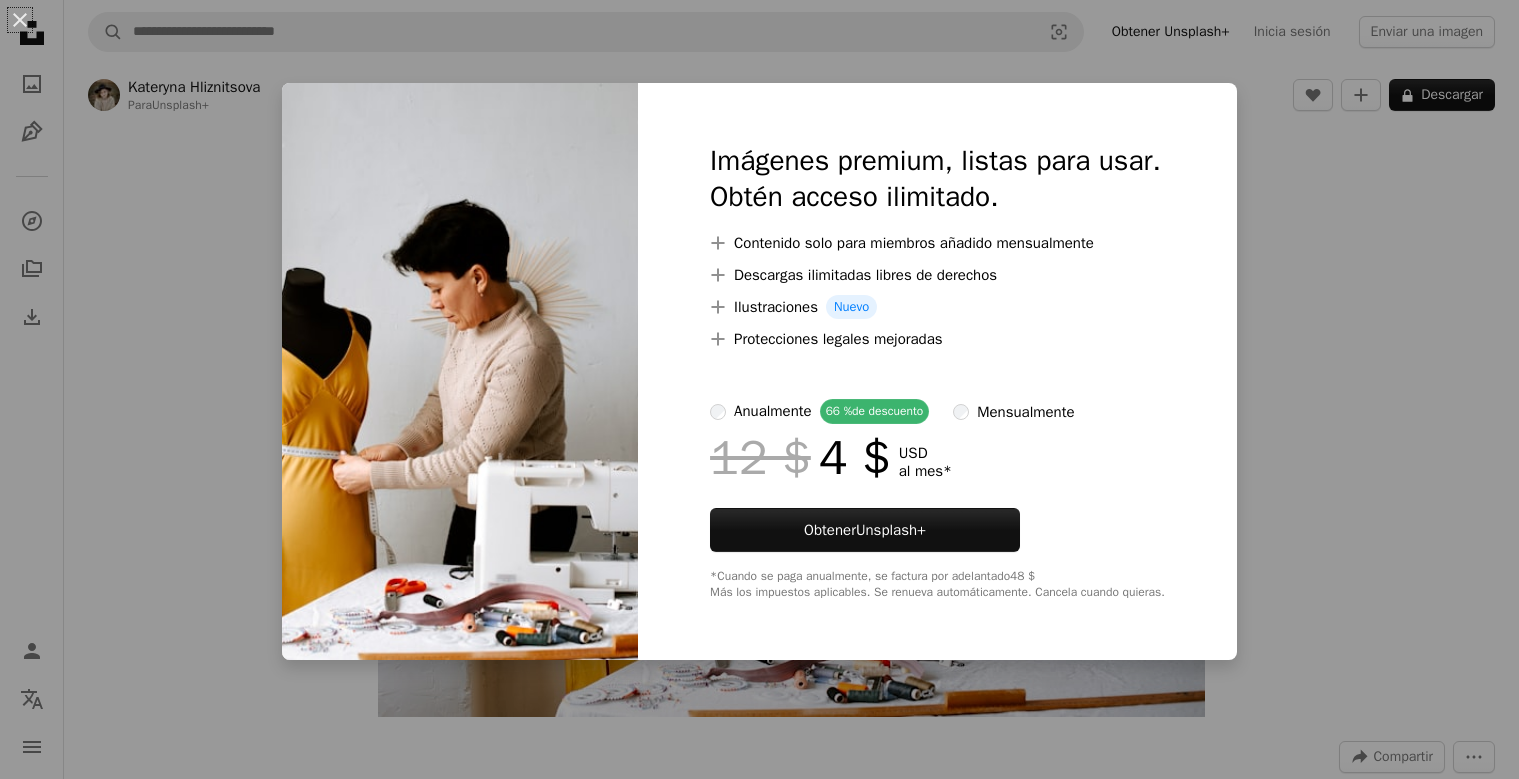 scroll, scrollTop: 0, scrollLeft: 0, axis: both 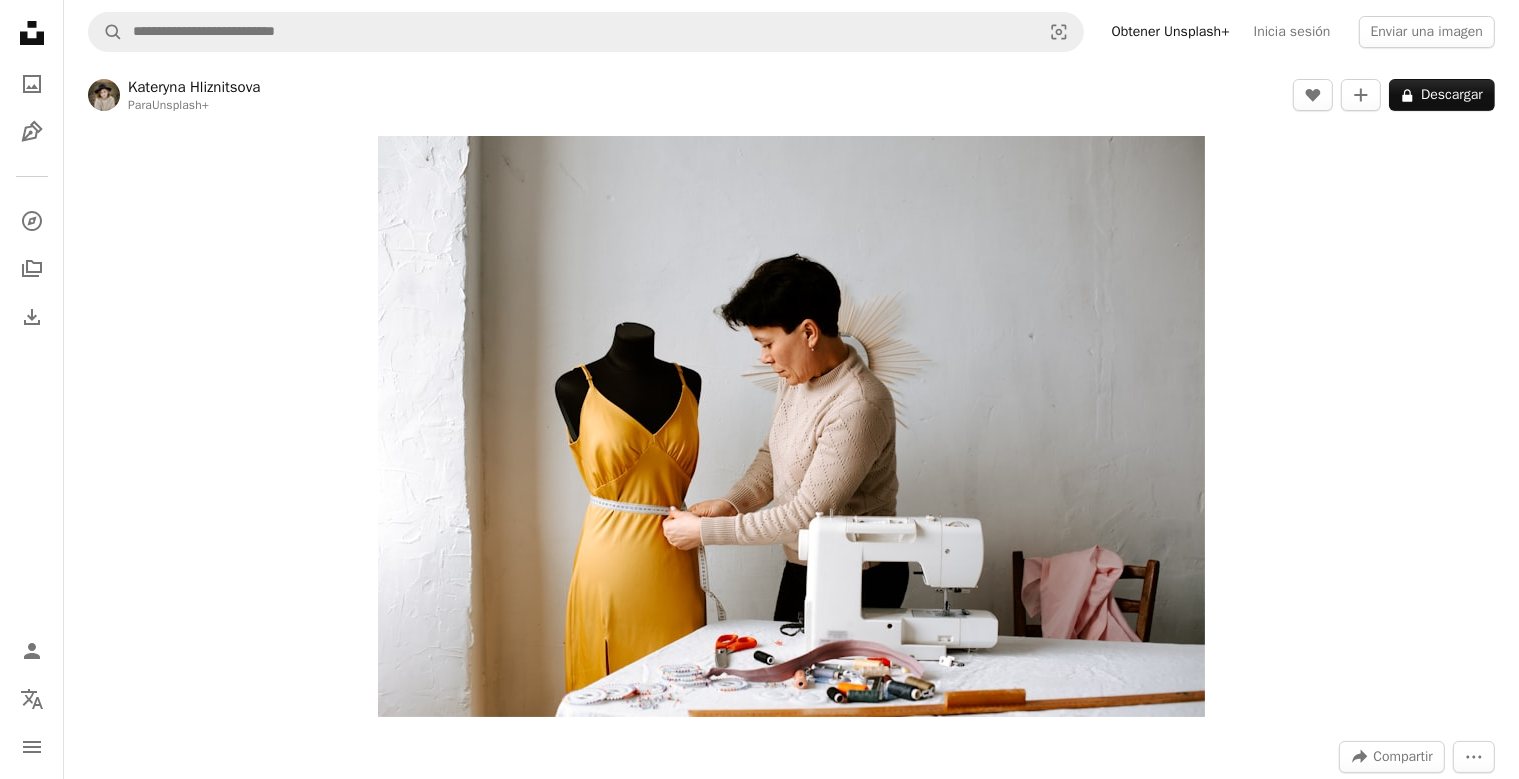 type 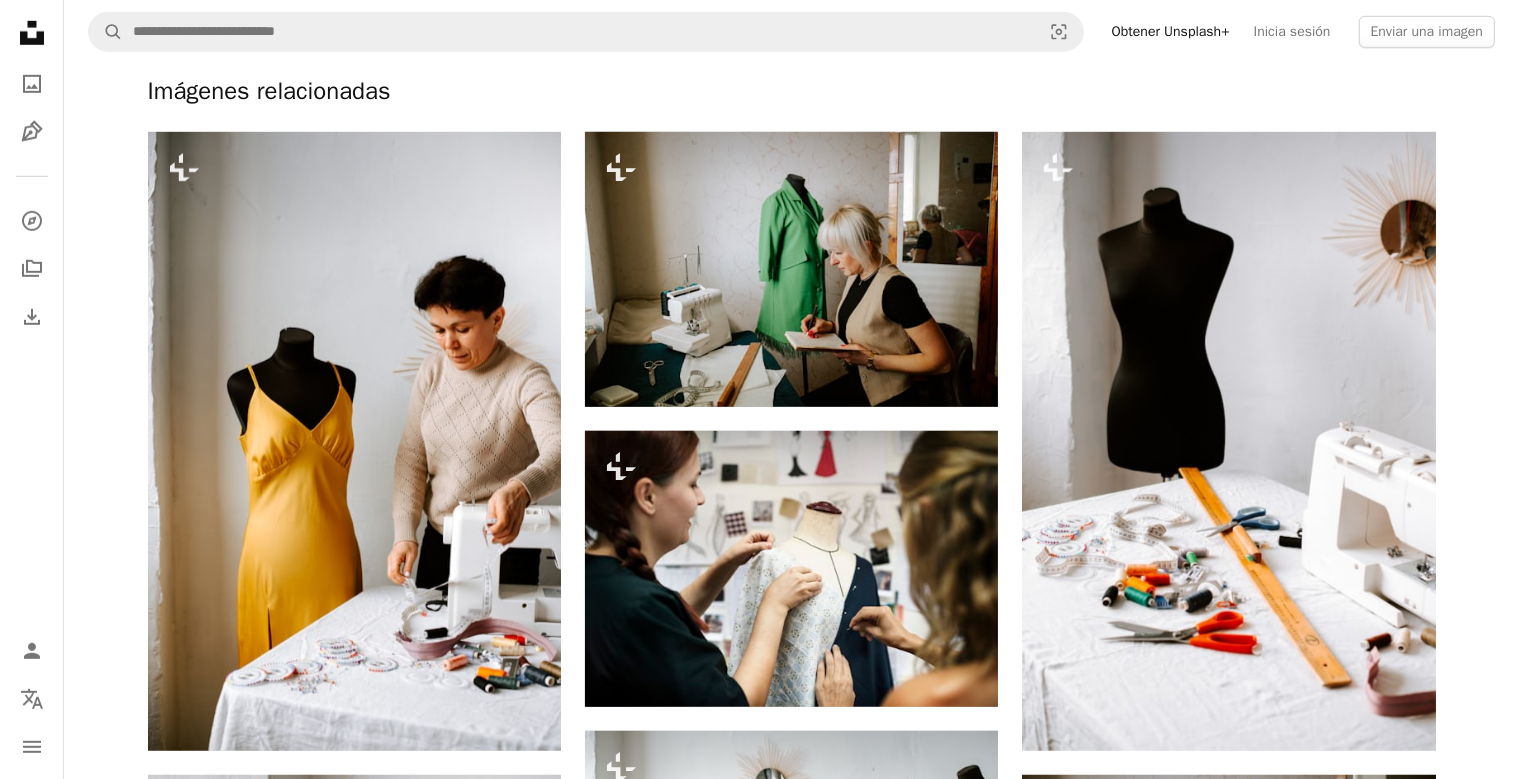 scroll, scrollTop: 1372, scrollLeft: 0, axis: vertical 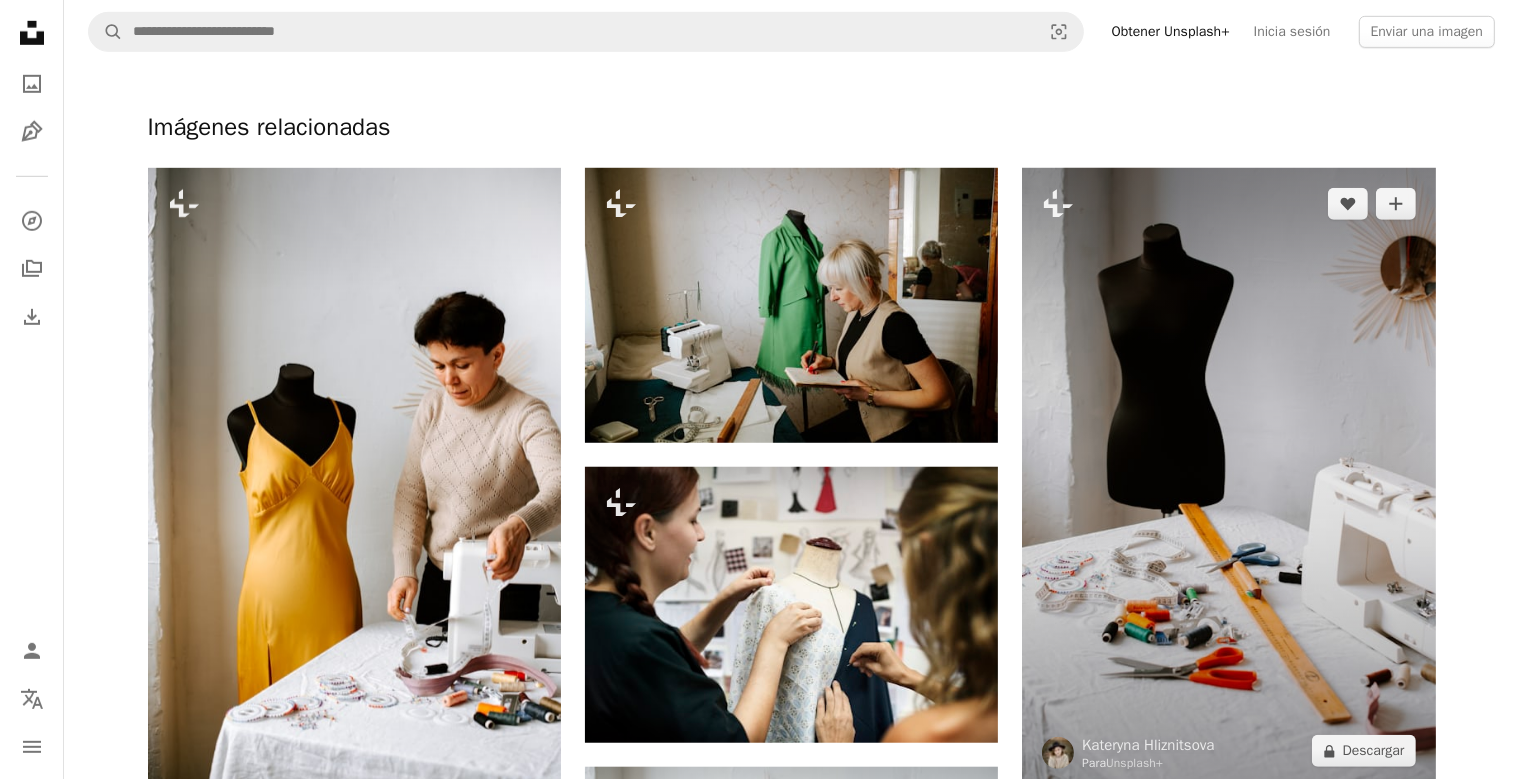 click at bounding box center [1228, 477] 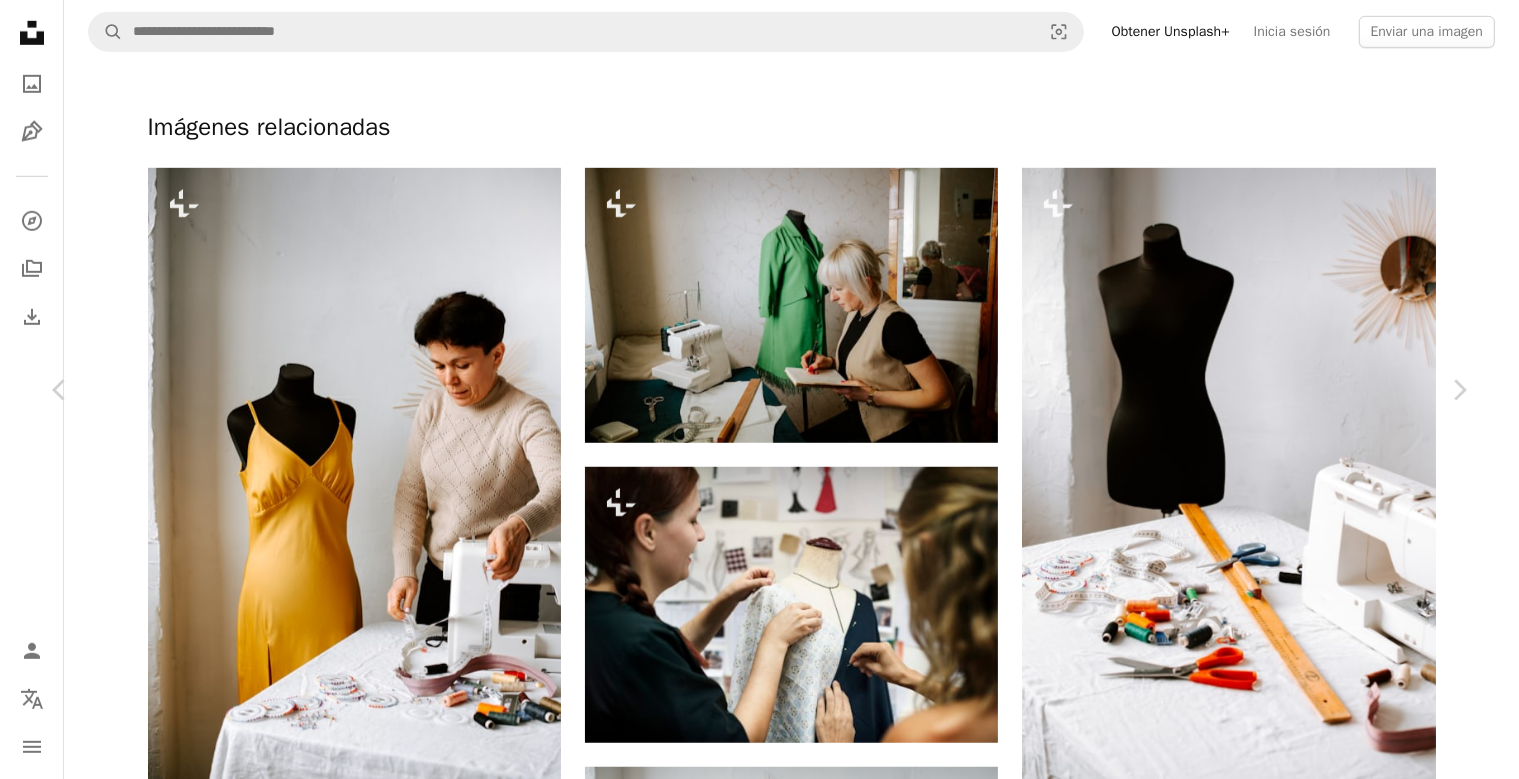 scroll, scrollTop: 0, scrollLeft: 0, axis: both 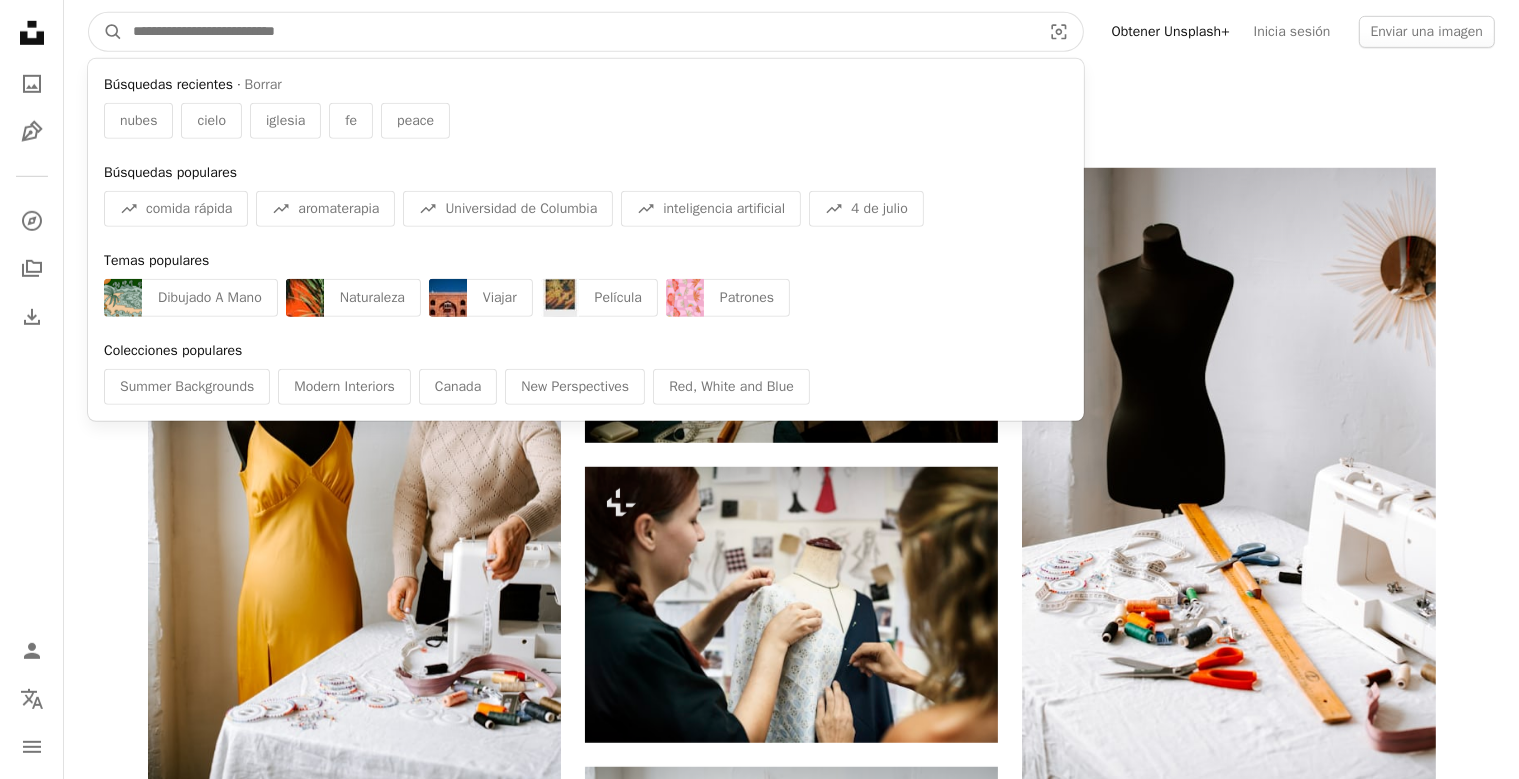 click at bounding box center (579, 32) 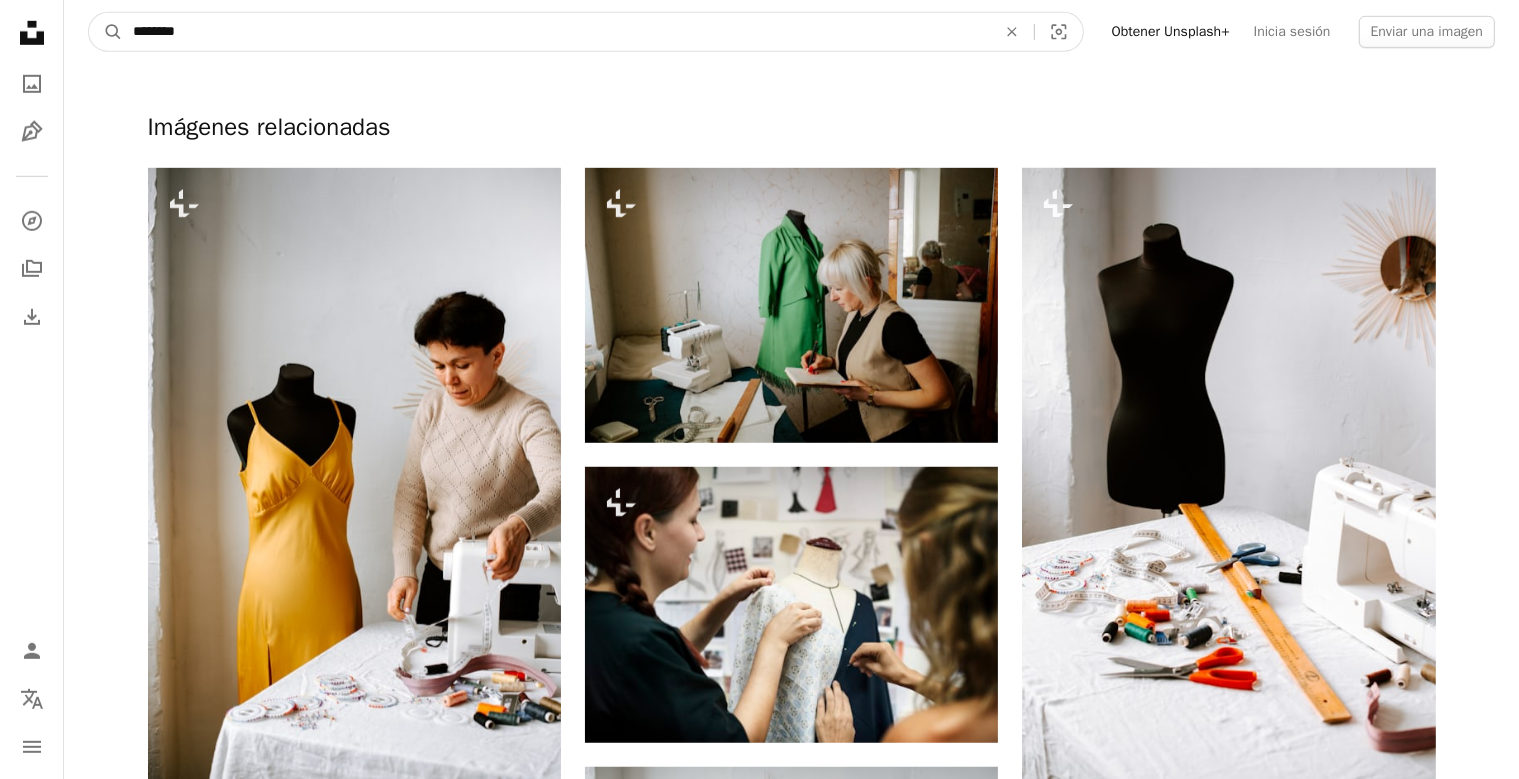 type on "********" 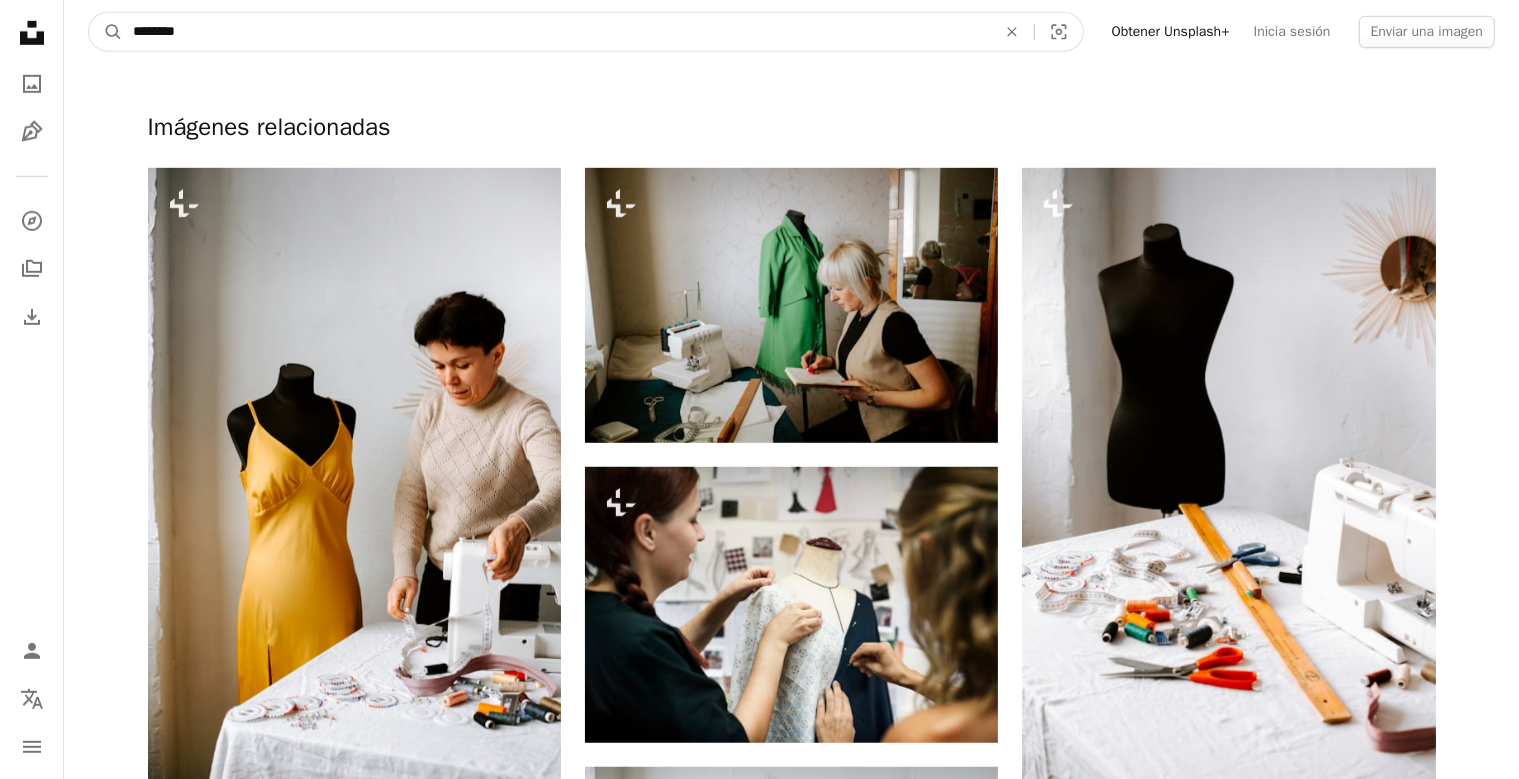 scroll, scrollTop: 0, scrollLeft: 0, axis: both 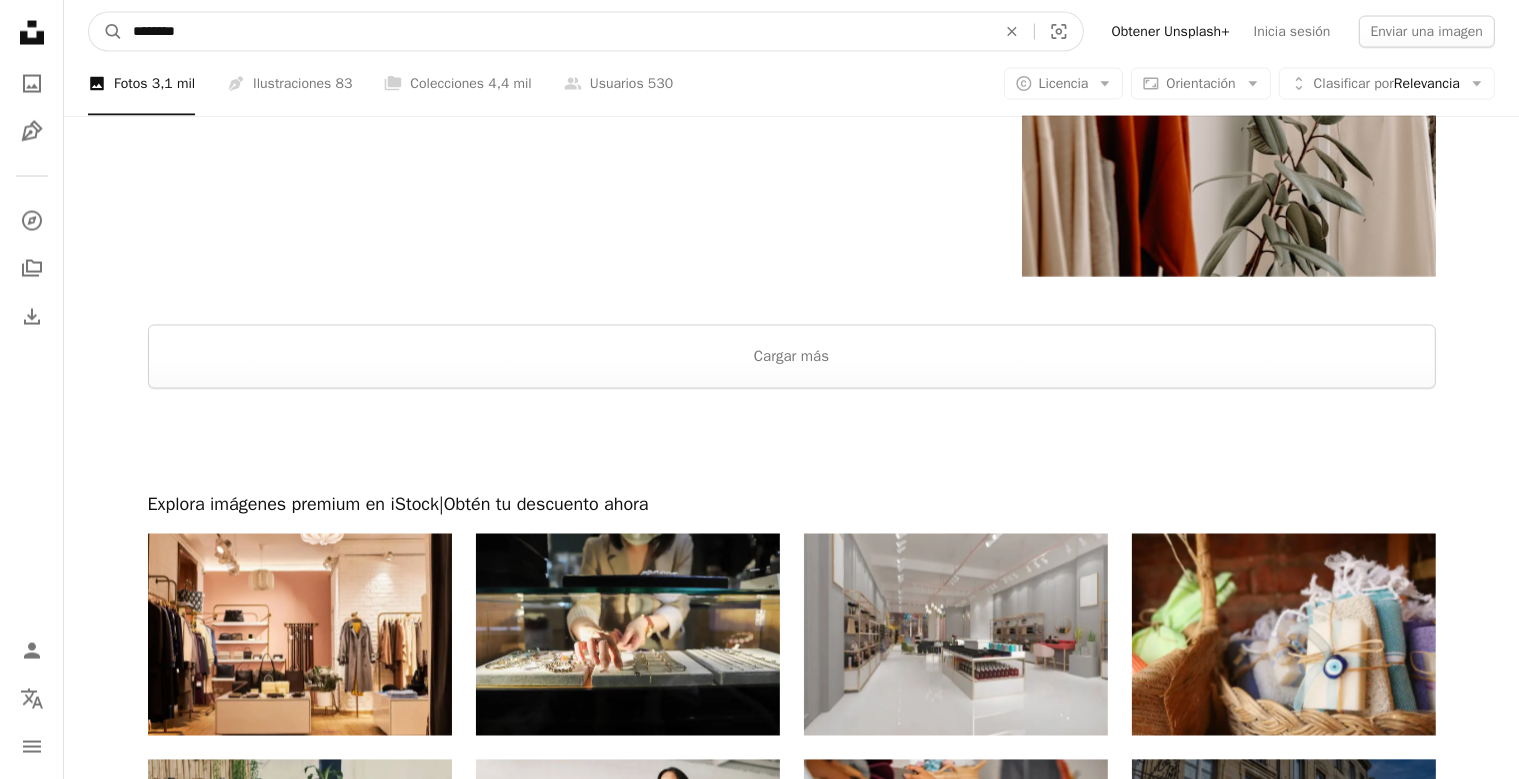 click on "********" at bounding box center (556, 32) 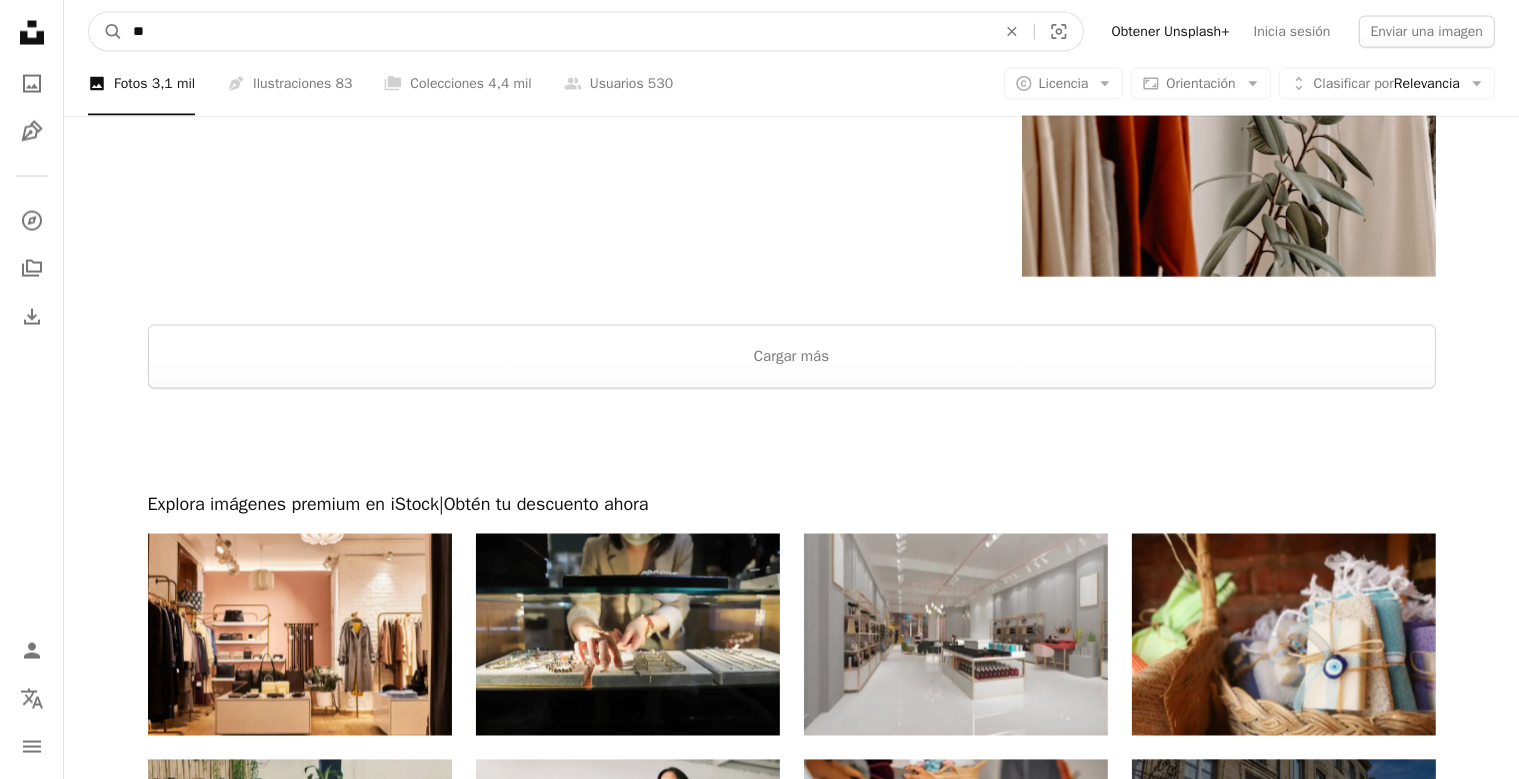 type on "*" 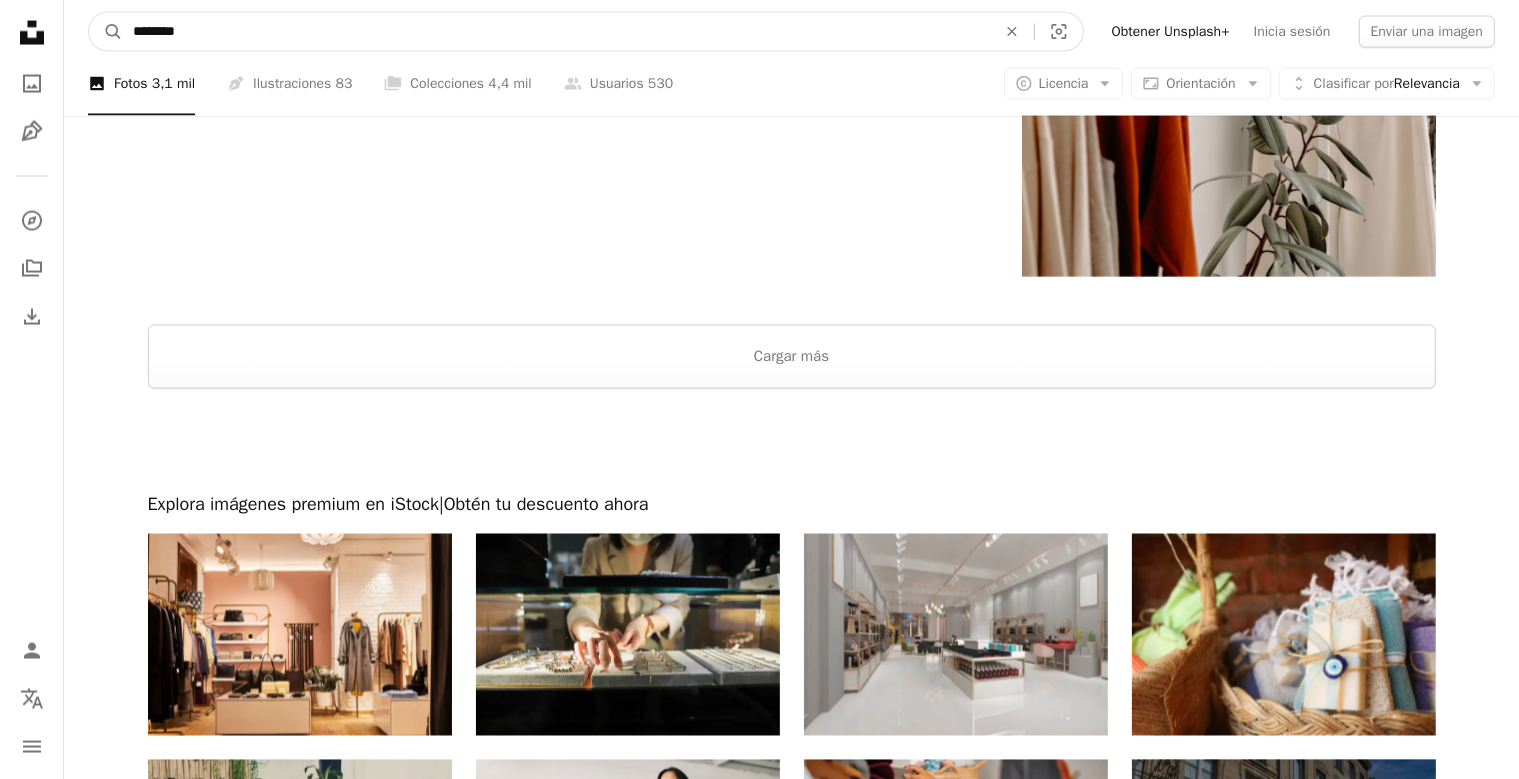 type on "*********" 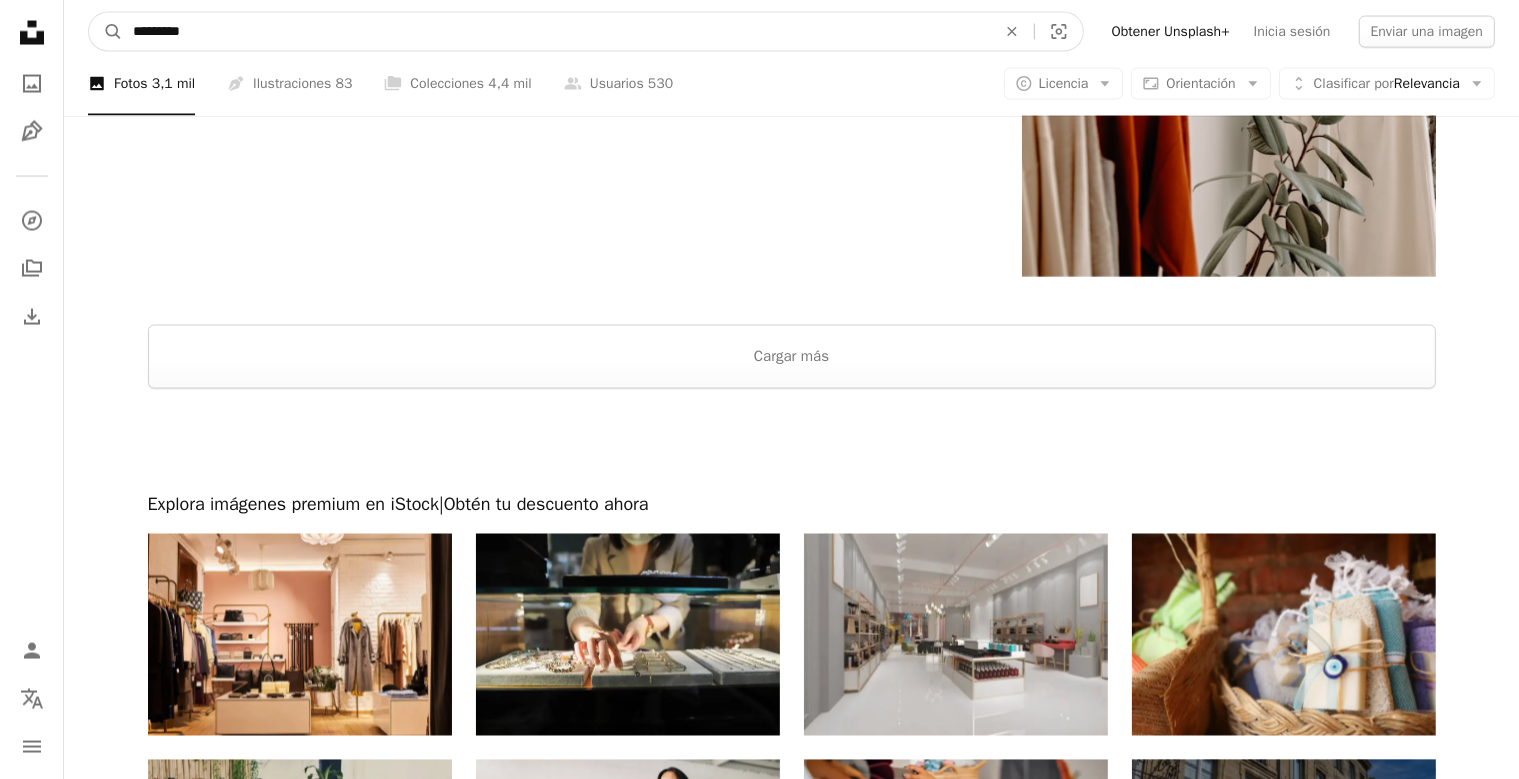 click on "A magnifying glass" at bounding box center (106, 32) 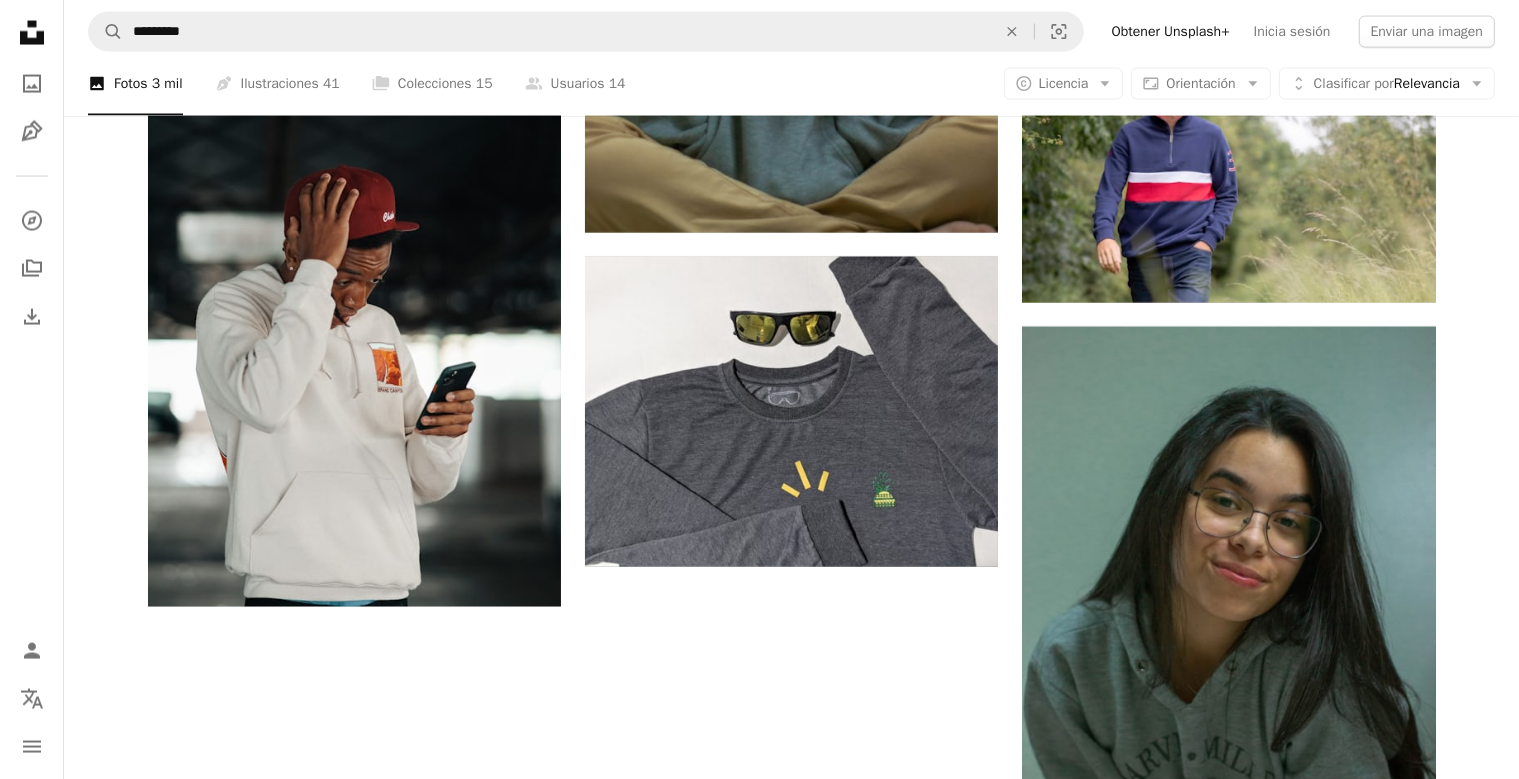 scroll, scrollTop: 3379, scrollLeft: 0, axis: vertical 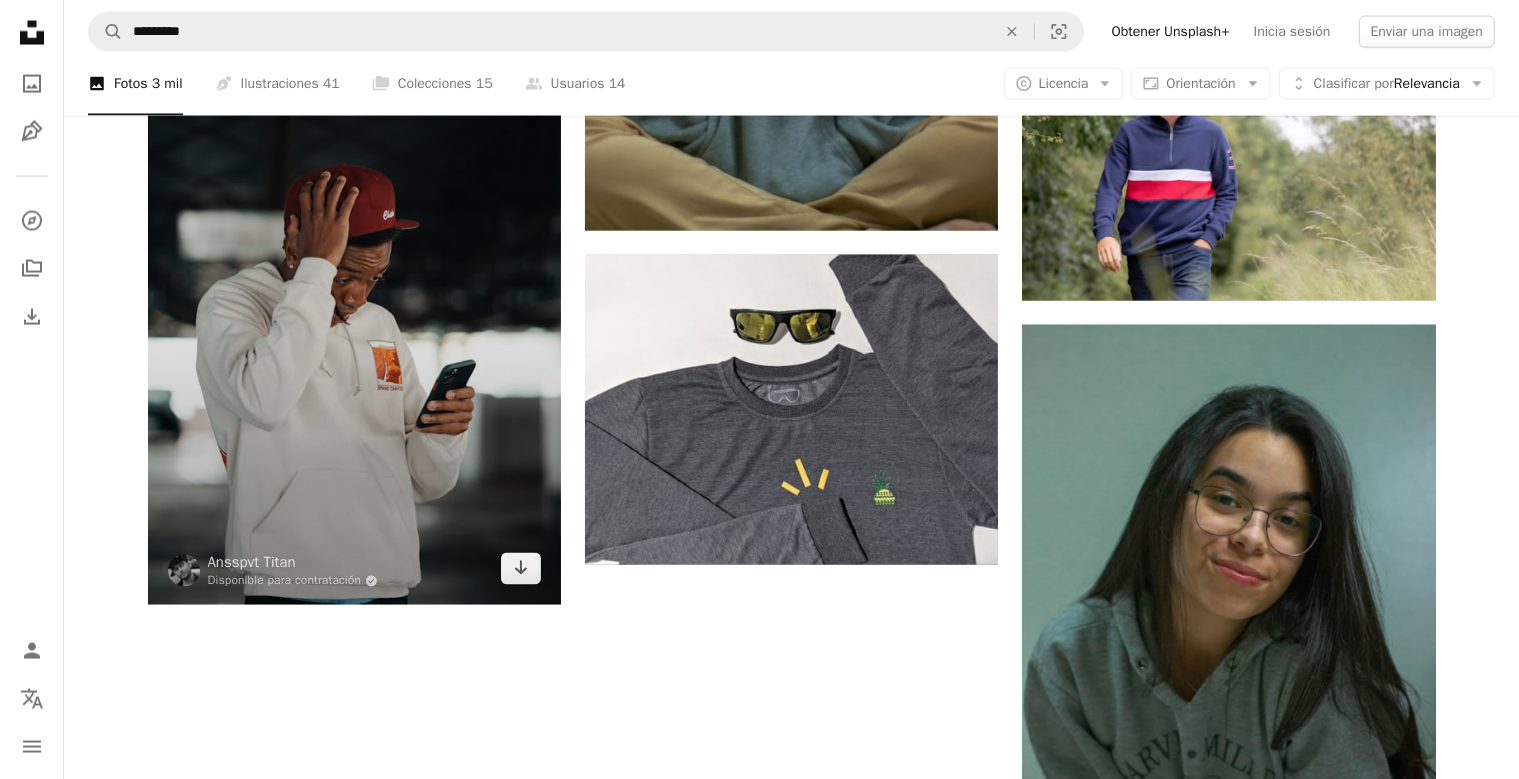 click at bounding box center [354, 295] 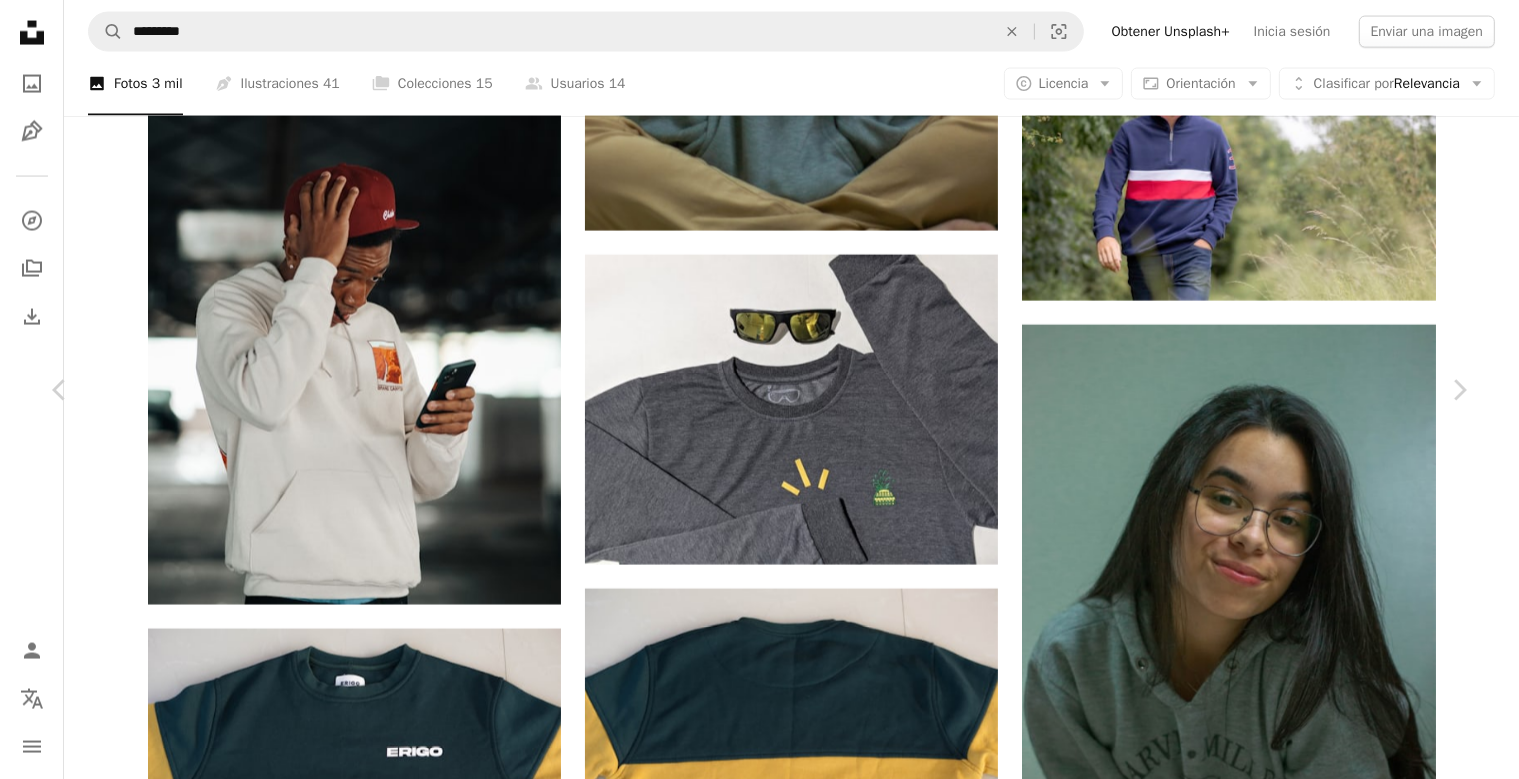 type 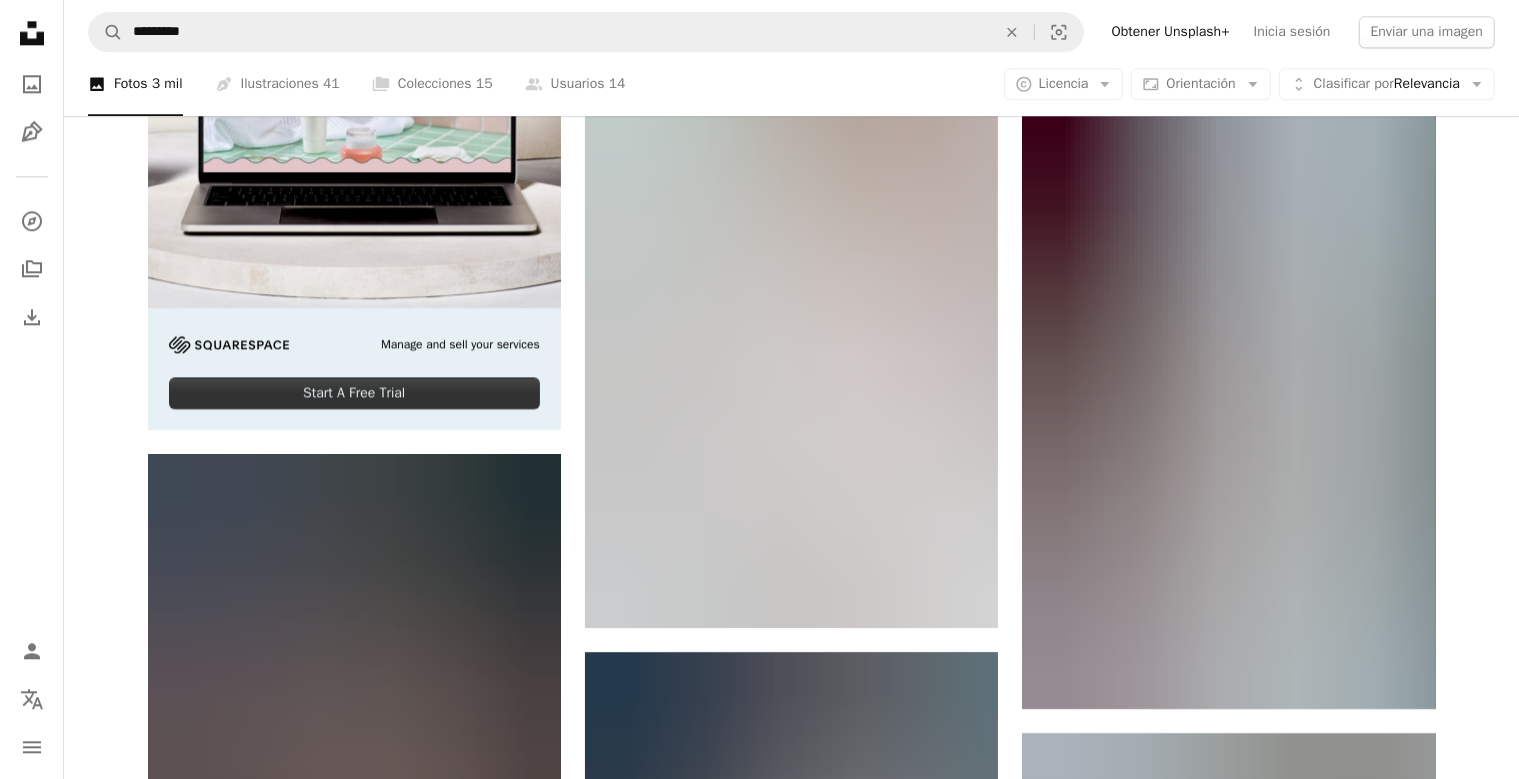 scroll, scrollTop: 5174, scrollLeft: 0, axis: vertical 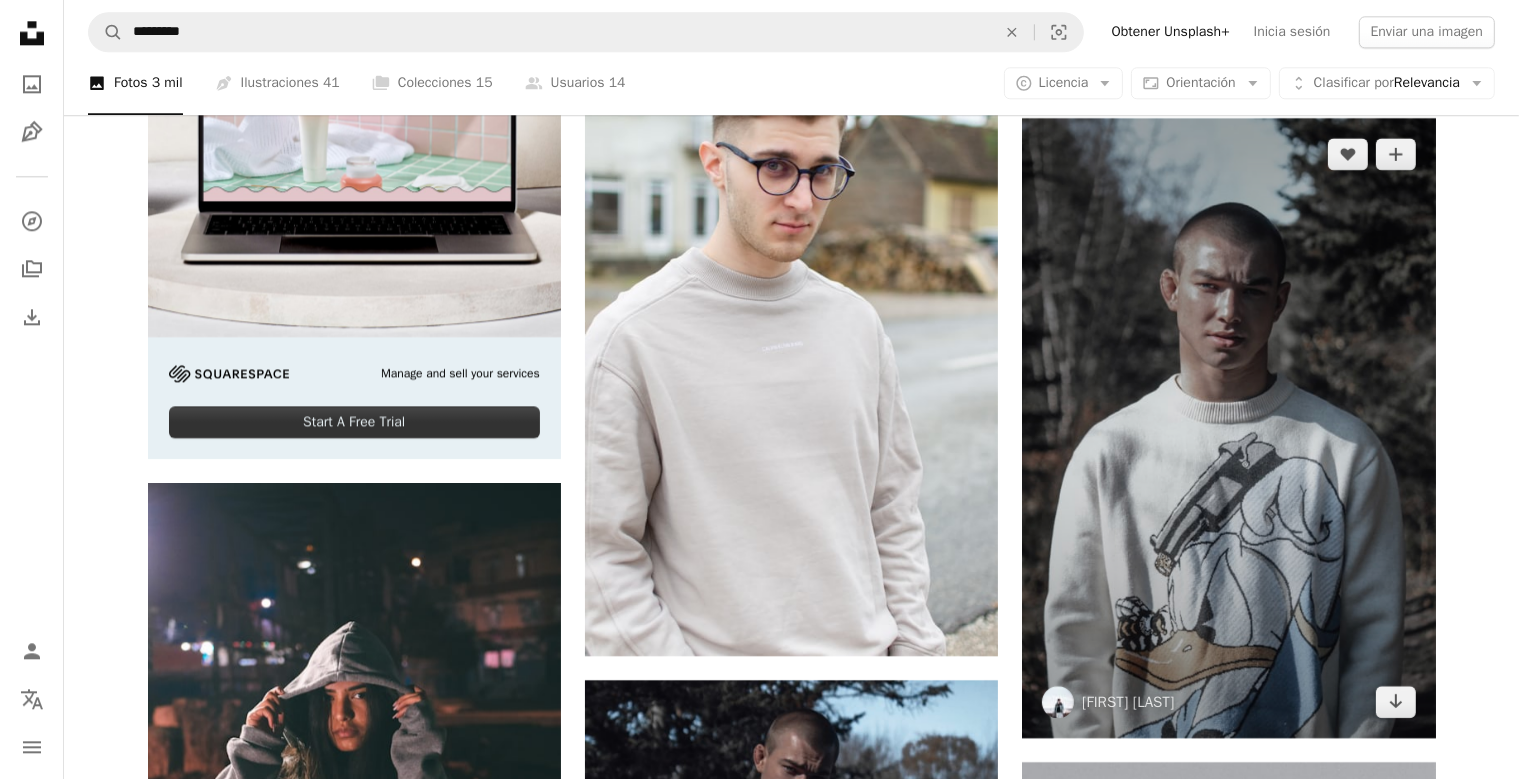 click at bounding box center [1228, 428] 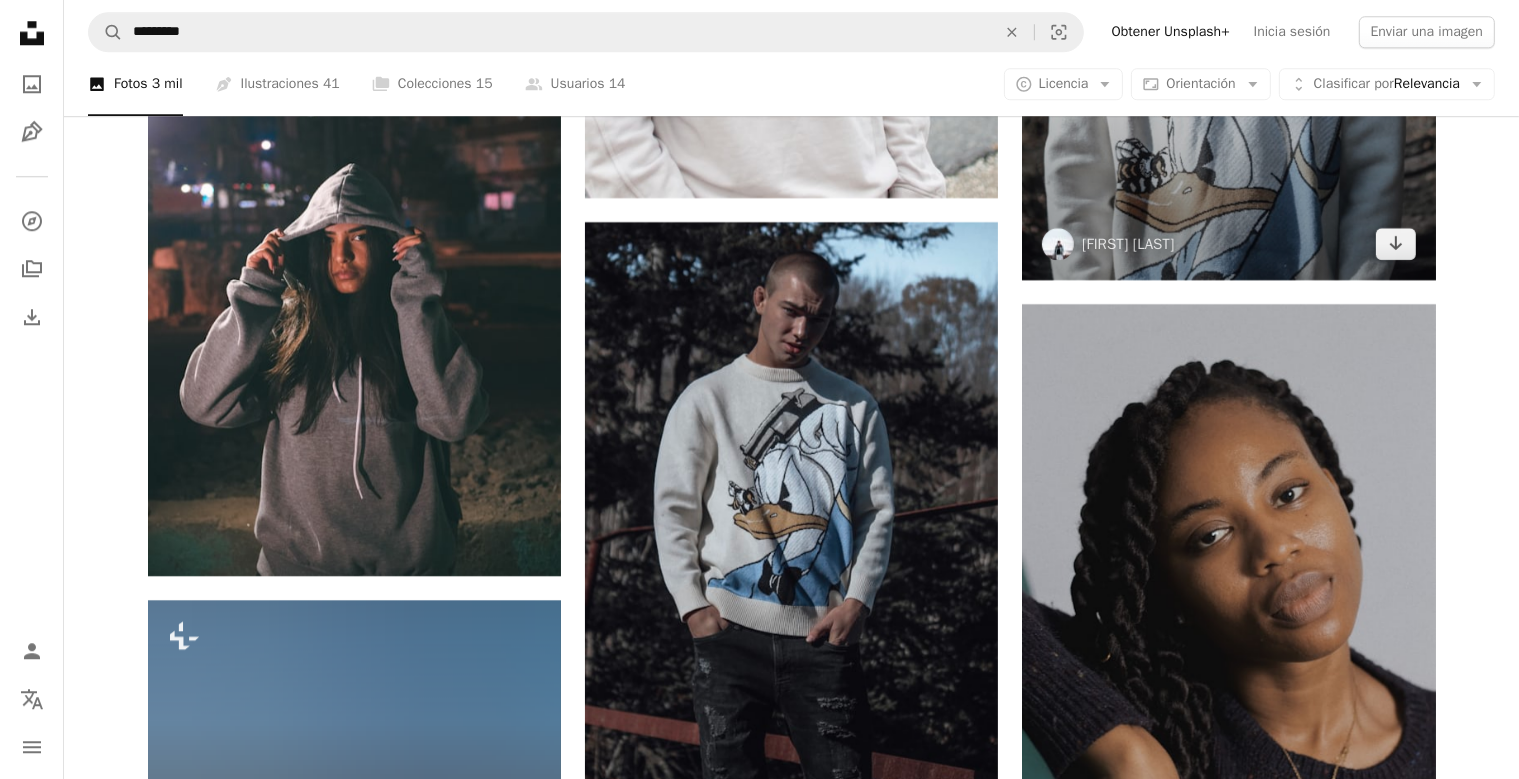 scroll, scrollTop: 5702, scrollLeft: 0, axis: vertical 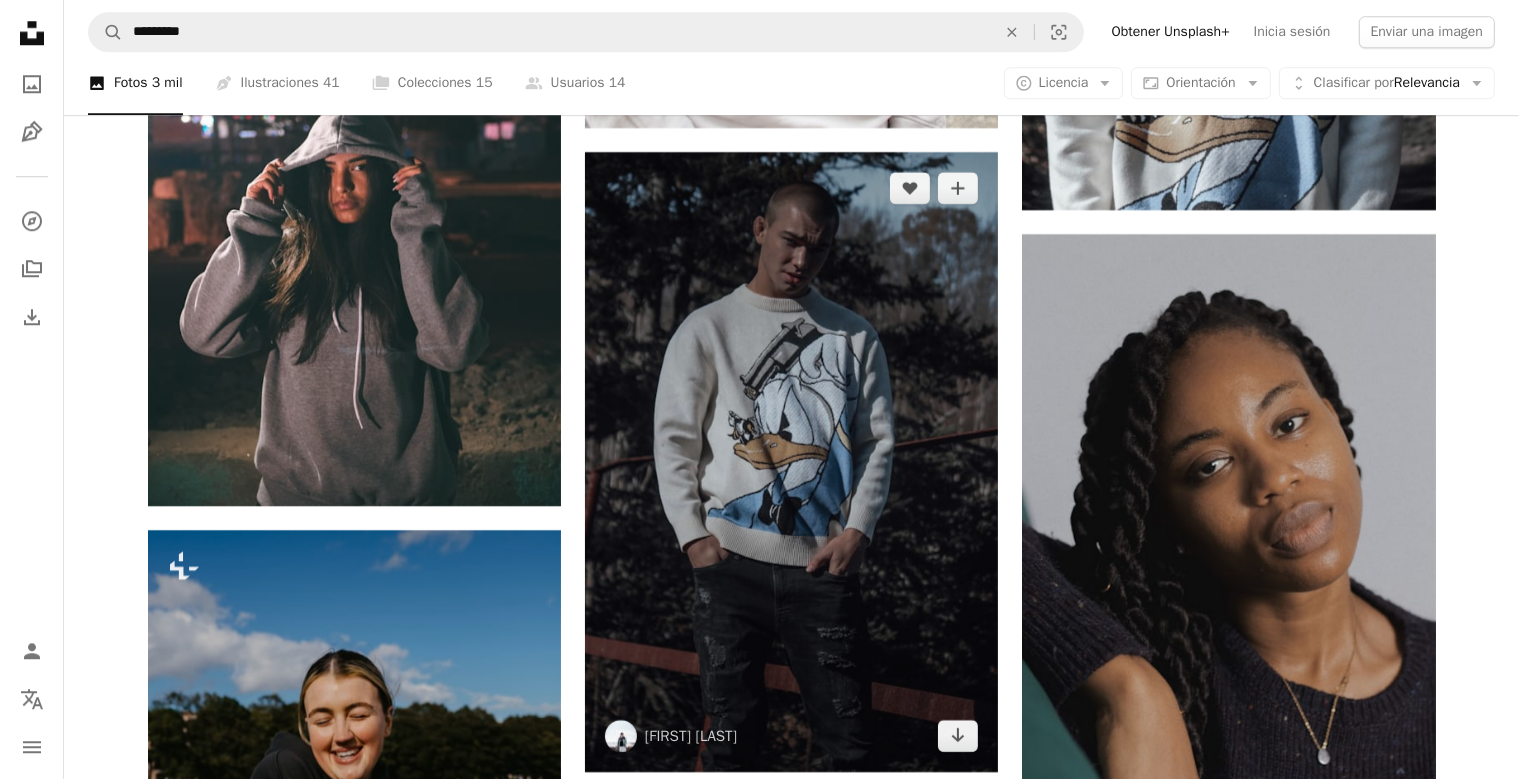 click at bounding box center (791, 462) 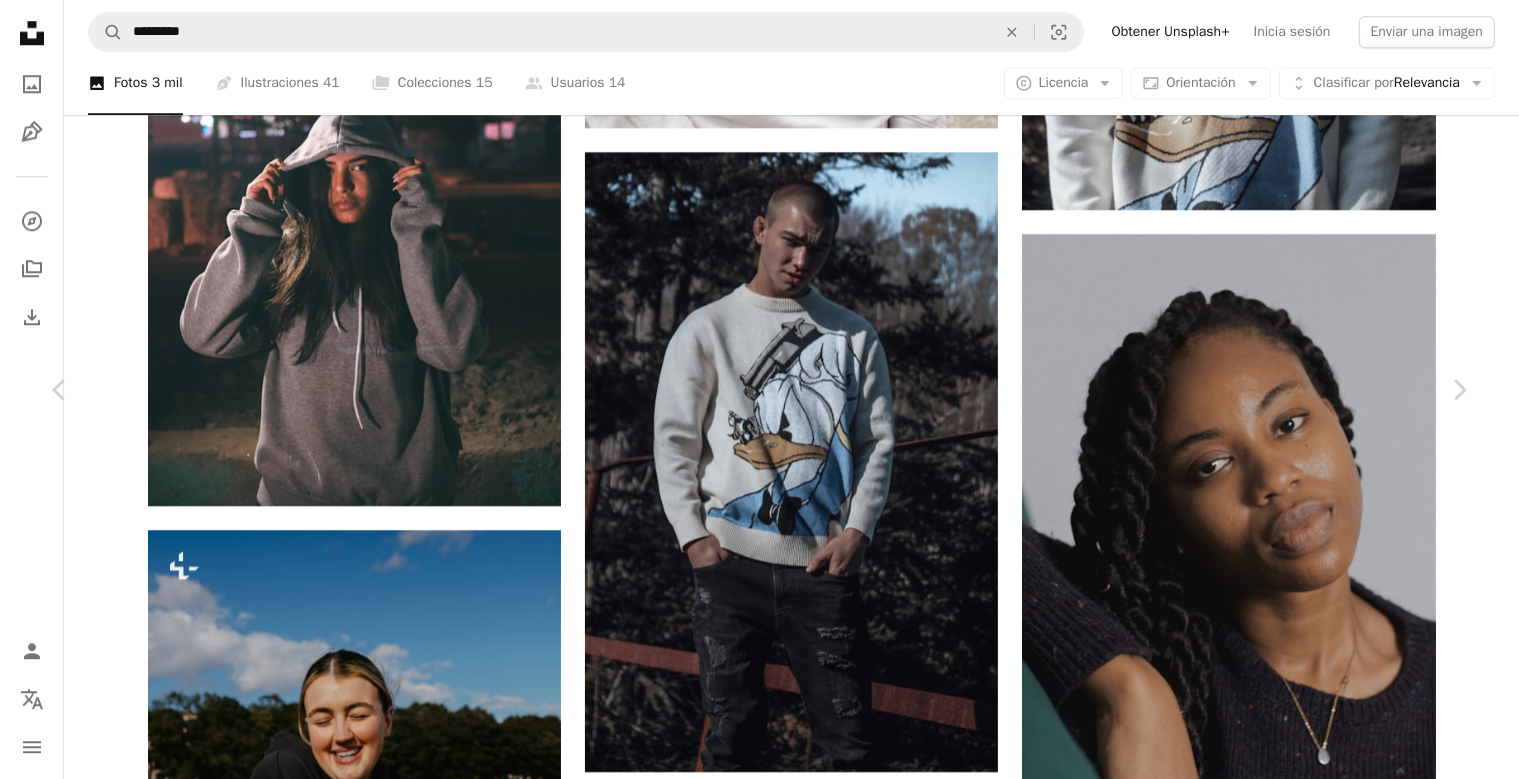 scroll, scrollTop: 1320, scrollLeft: 0, axis: vertical 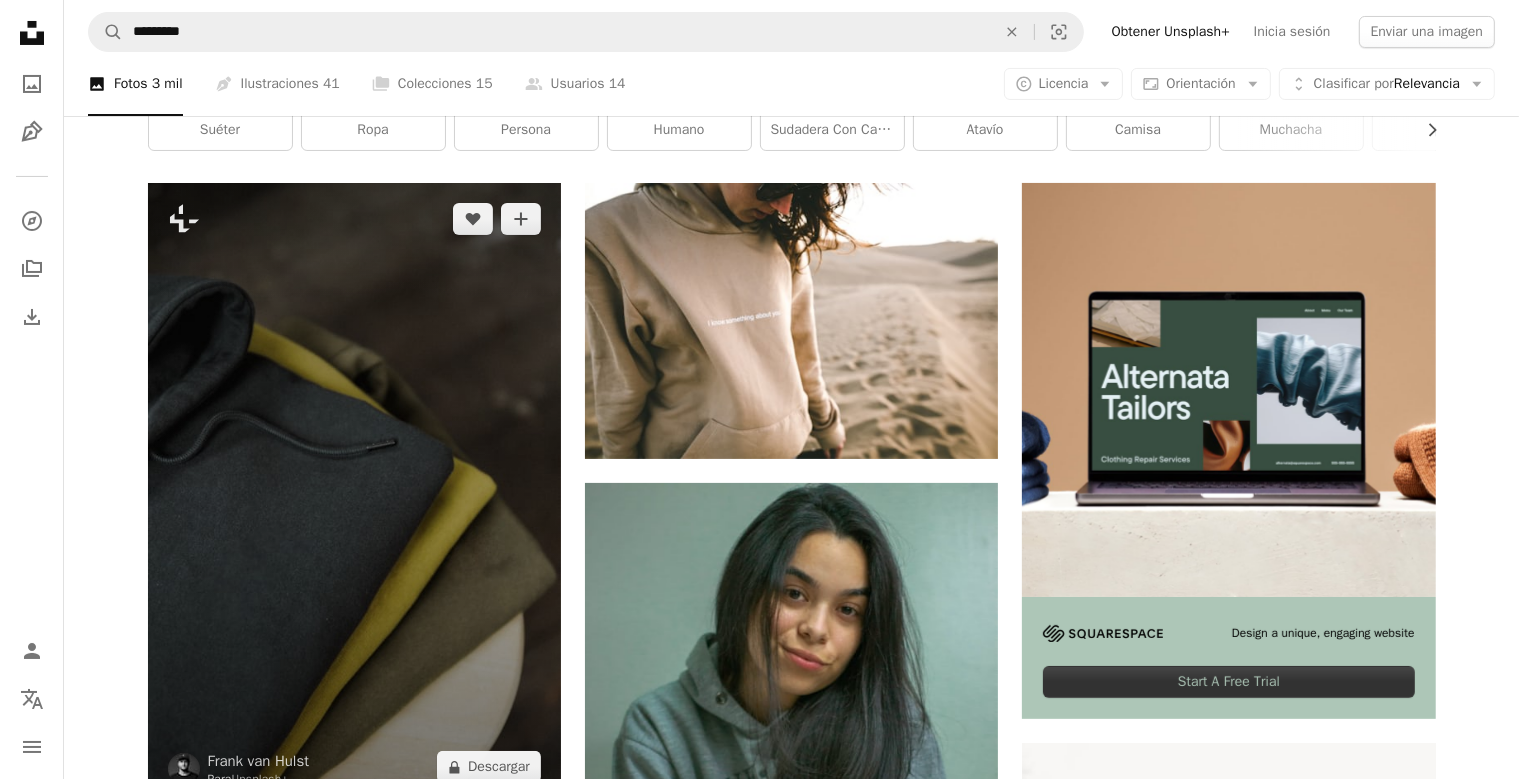 click at bounding box center [354, 493] 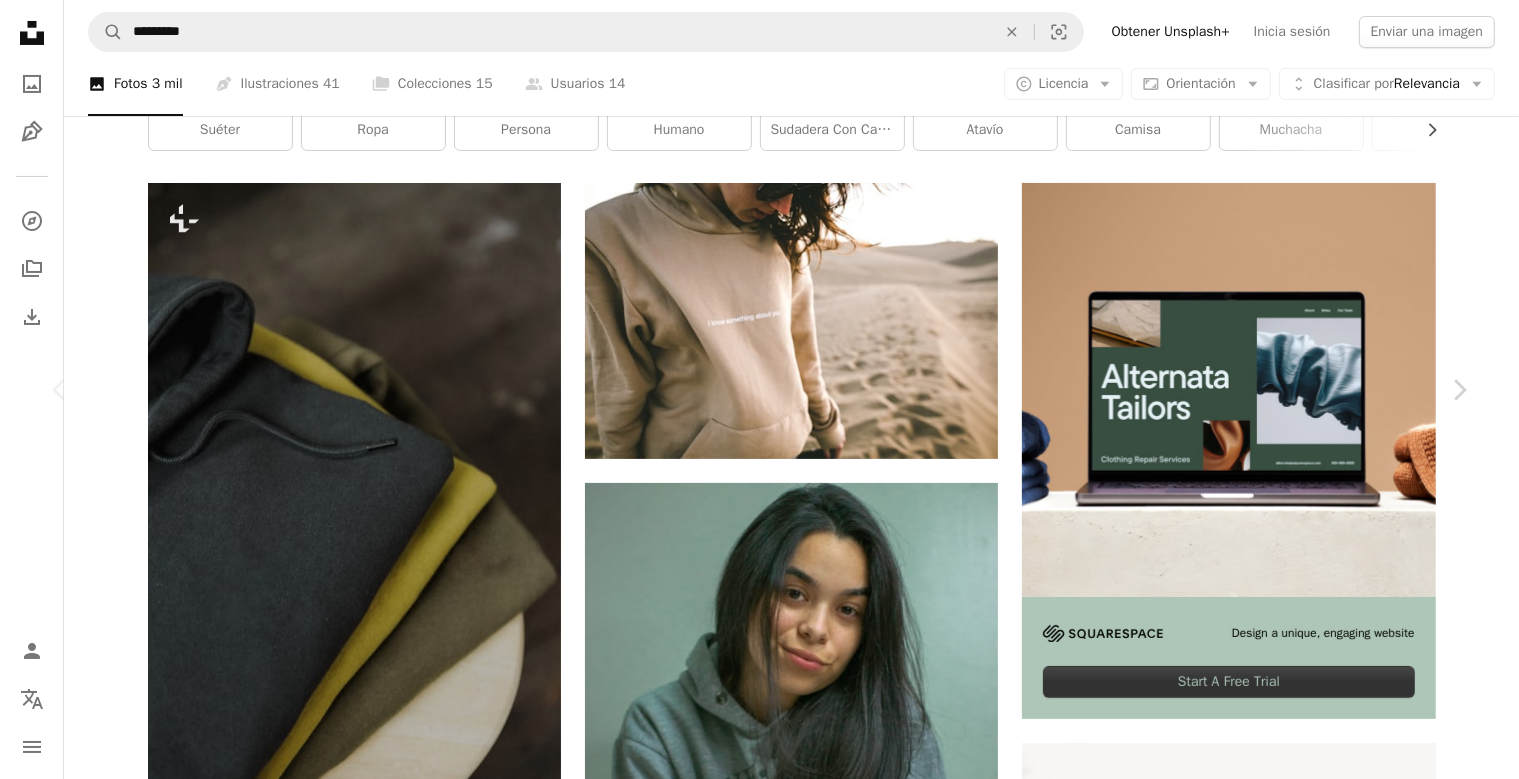 scroll, scrollTop: 3720, scrollLeft: 0, axis: vertical 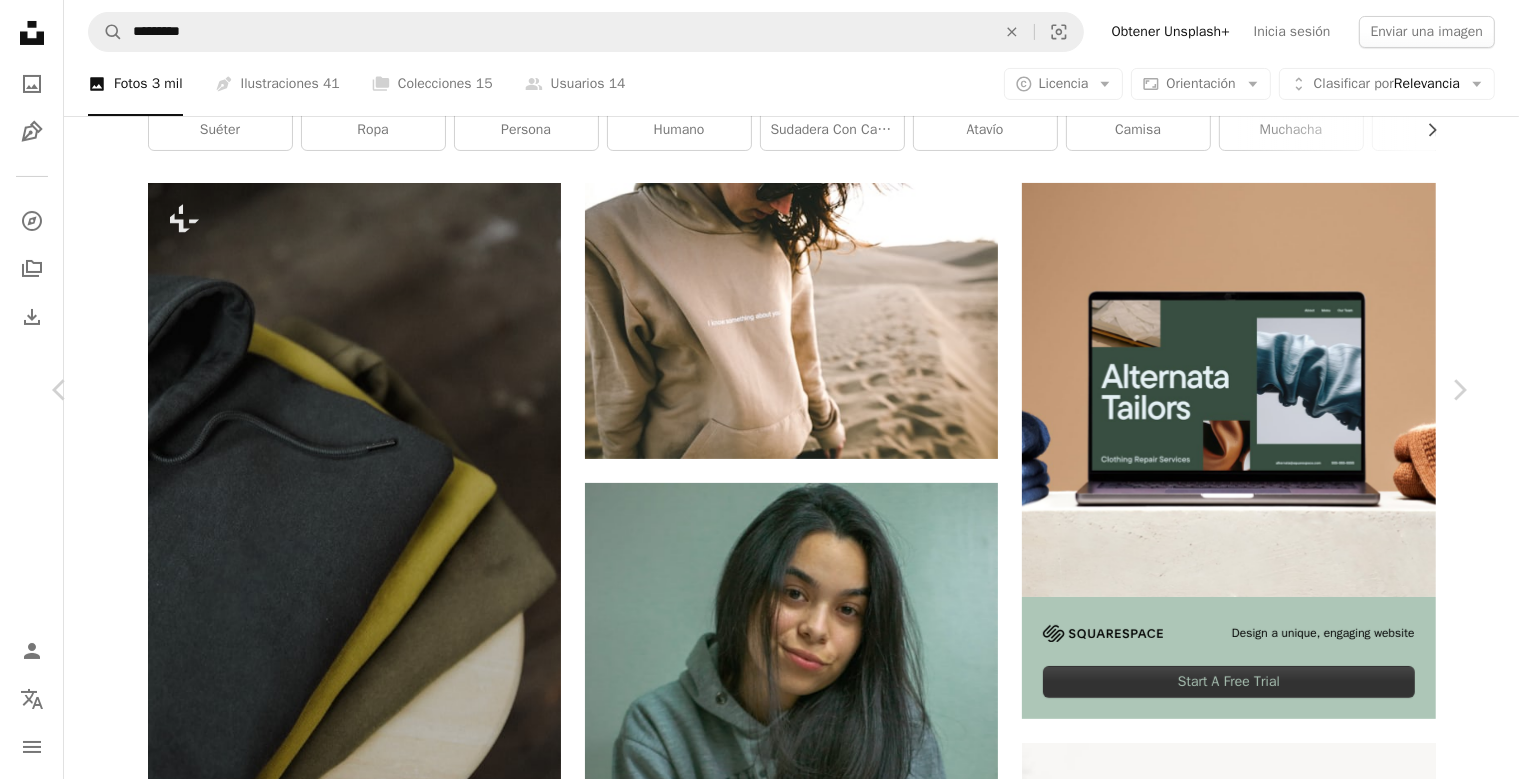 click on "An X shape" at bounding box center (20, 20) 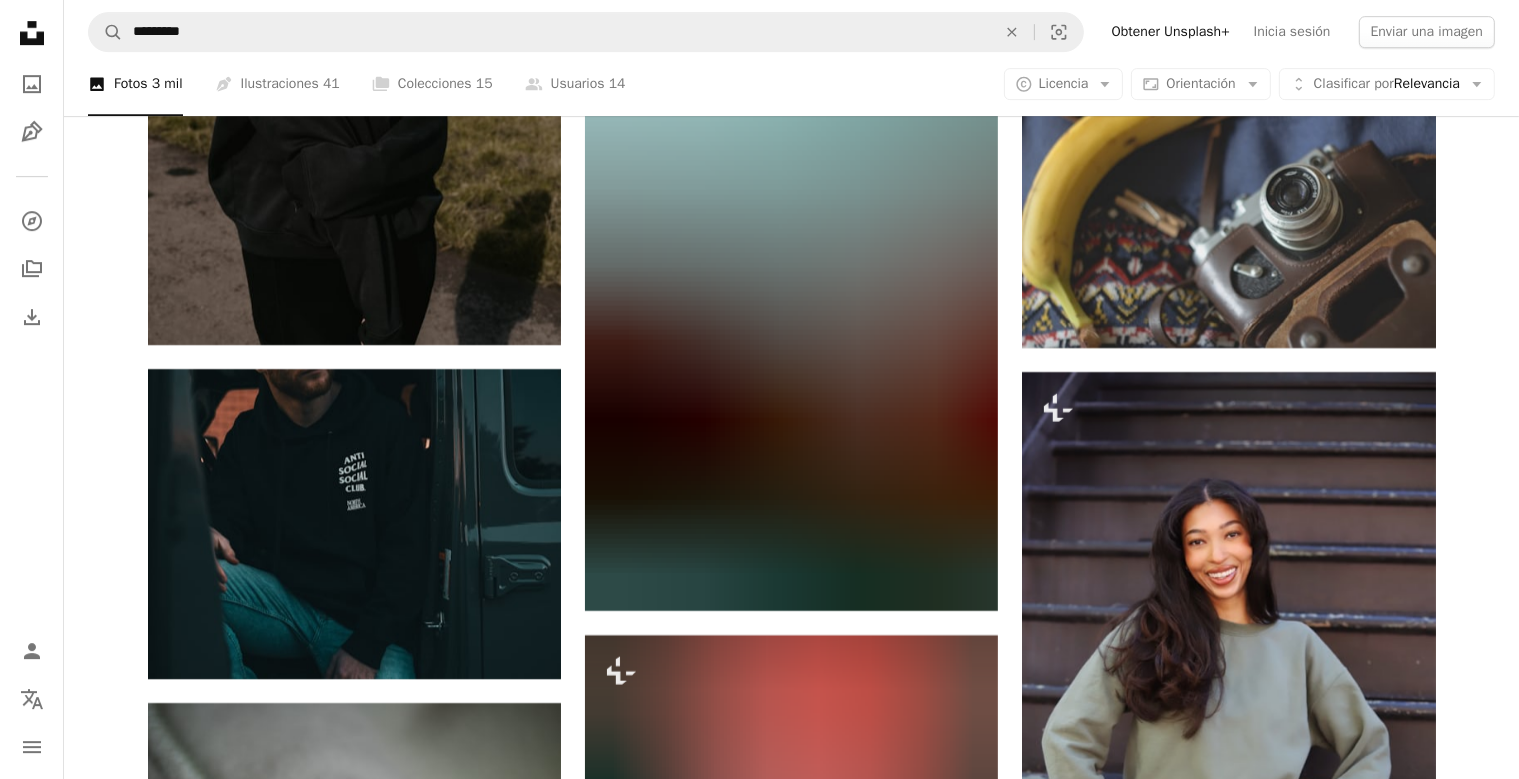 scroll, scrollTop: 6547, scrollLeft: 0, axis: vertical 